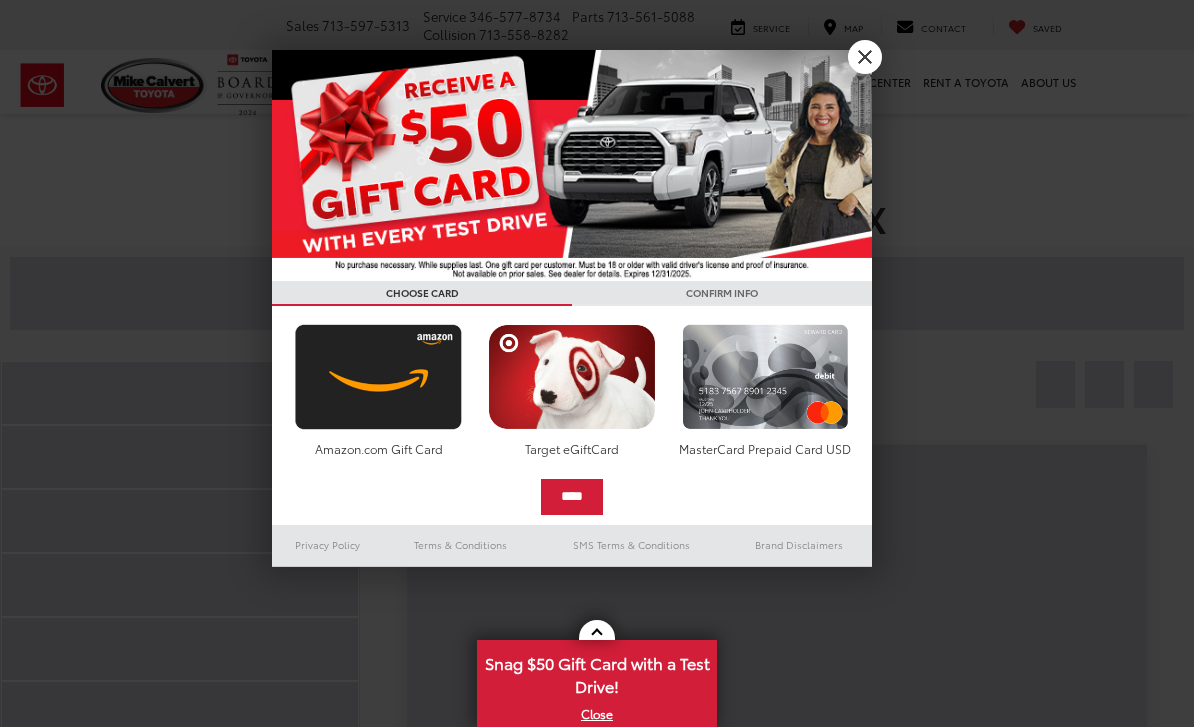 scroll, scrollTop: 0, scrollLeft: 0, axis: both 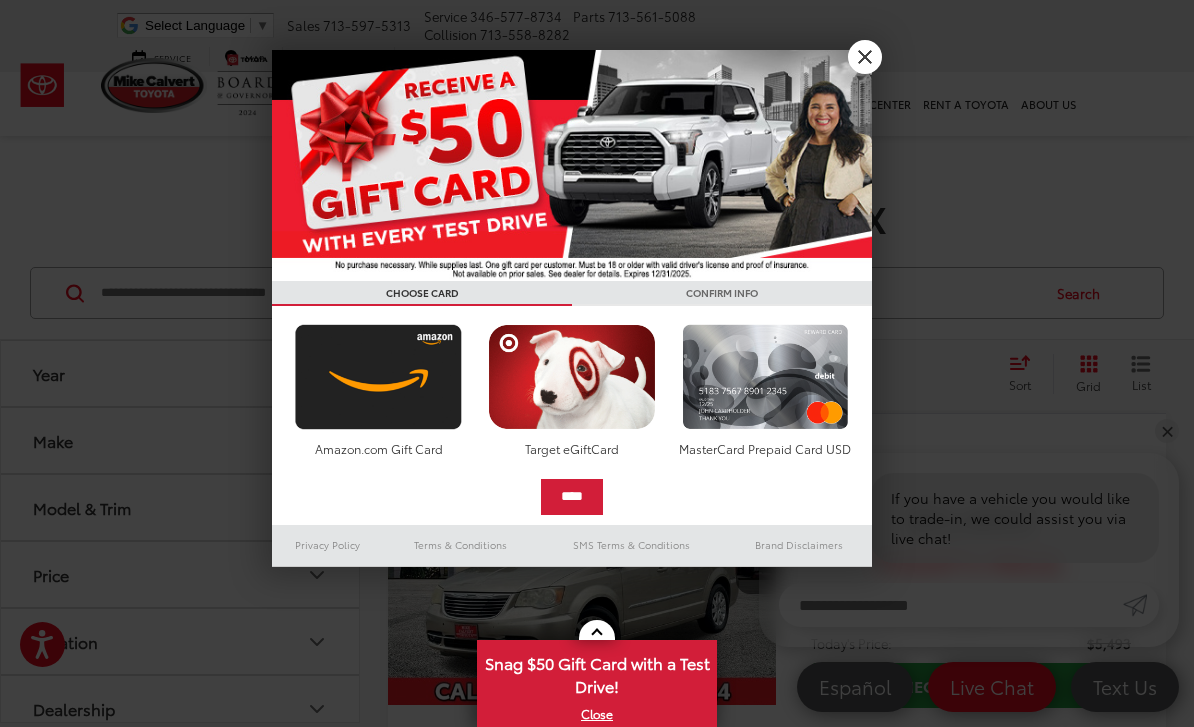 click on "X" at bounding box center (865, 57) 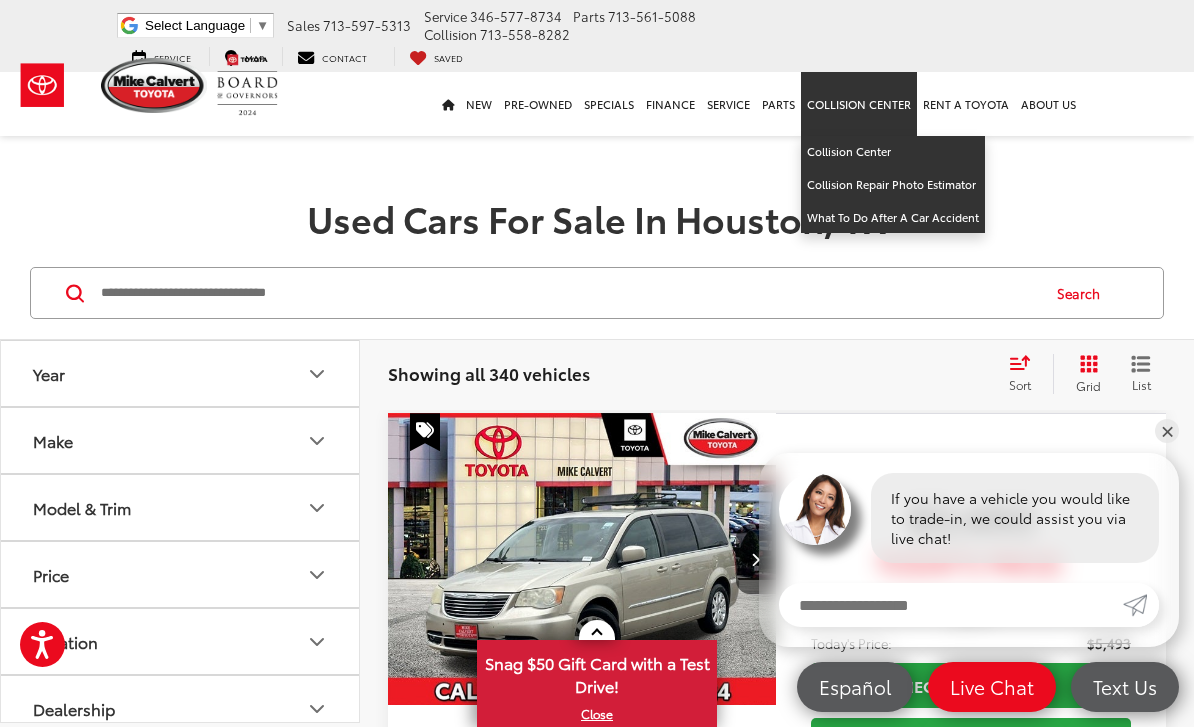 click at bounding box center (597, 158) 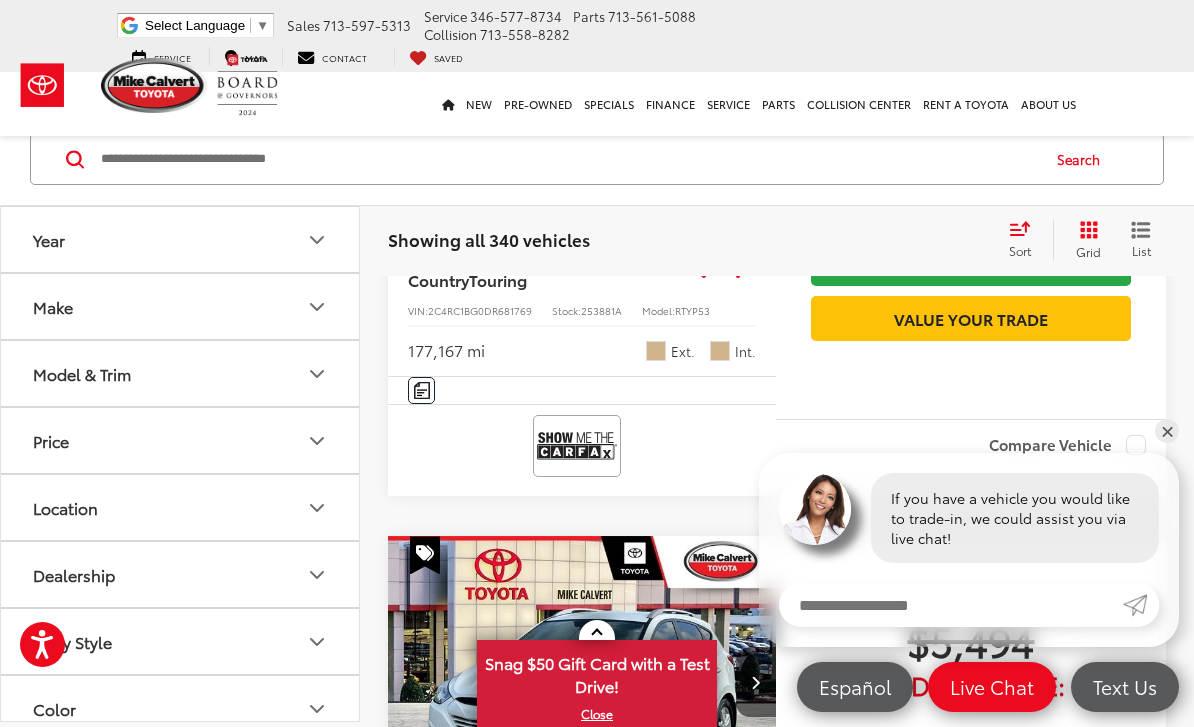 scroll, scrollTop: 400, scrollLeft: 0, axis: vertical 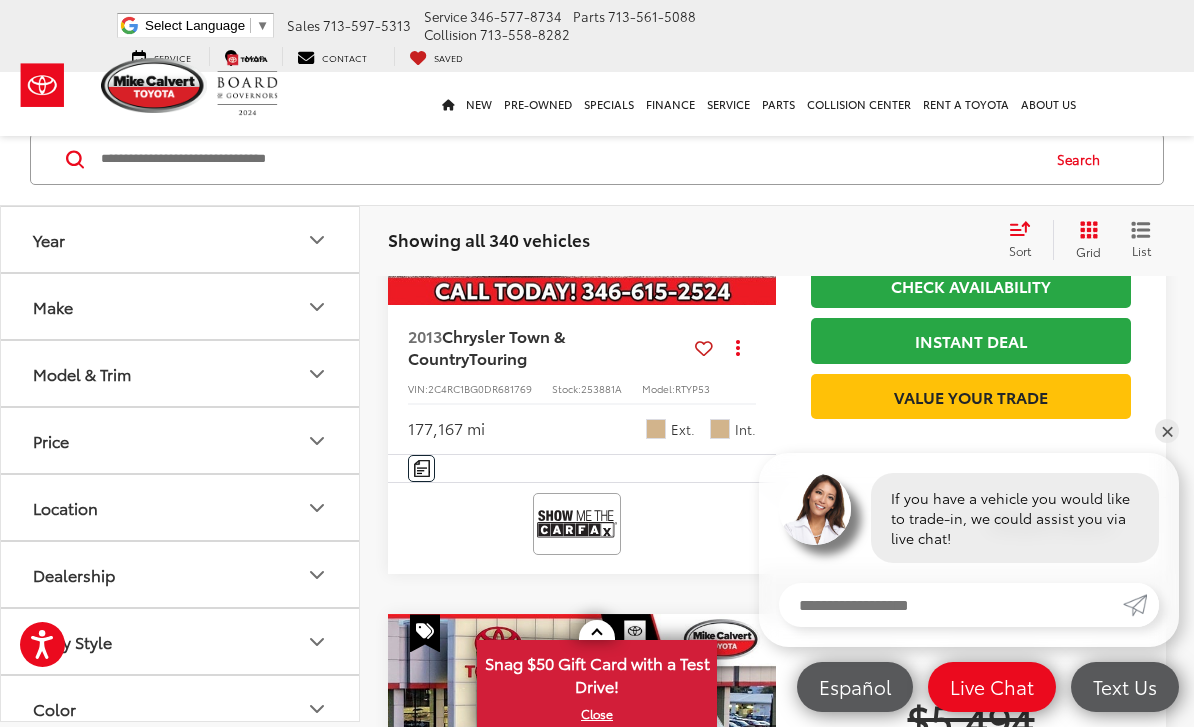 click on "Make" at bounding box center (181, 306) 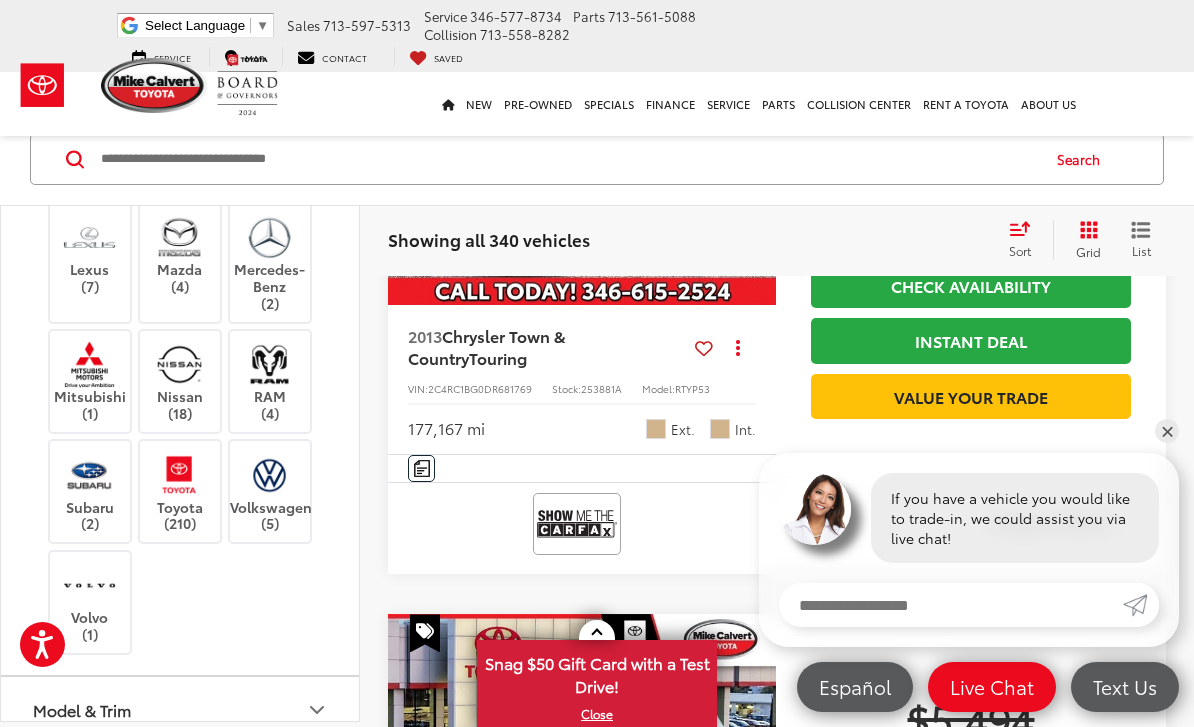scroll, scrollTop: 452, scrollLeft: 0, axis: vertical 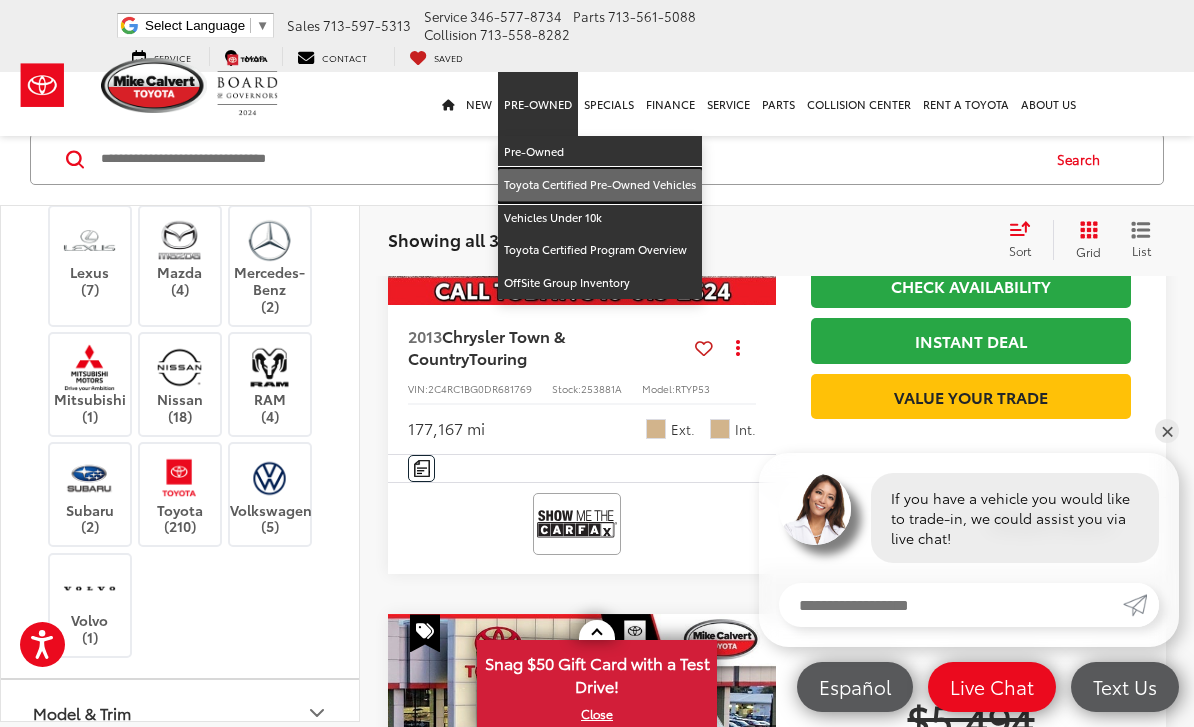 click on "Toyota Certified Pre-Owned Vehicles" at bounding box center [600, 185] 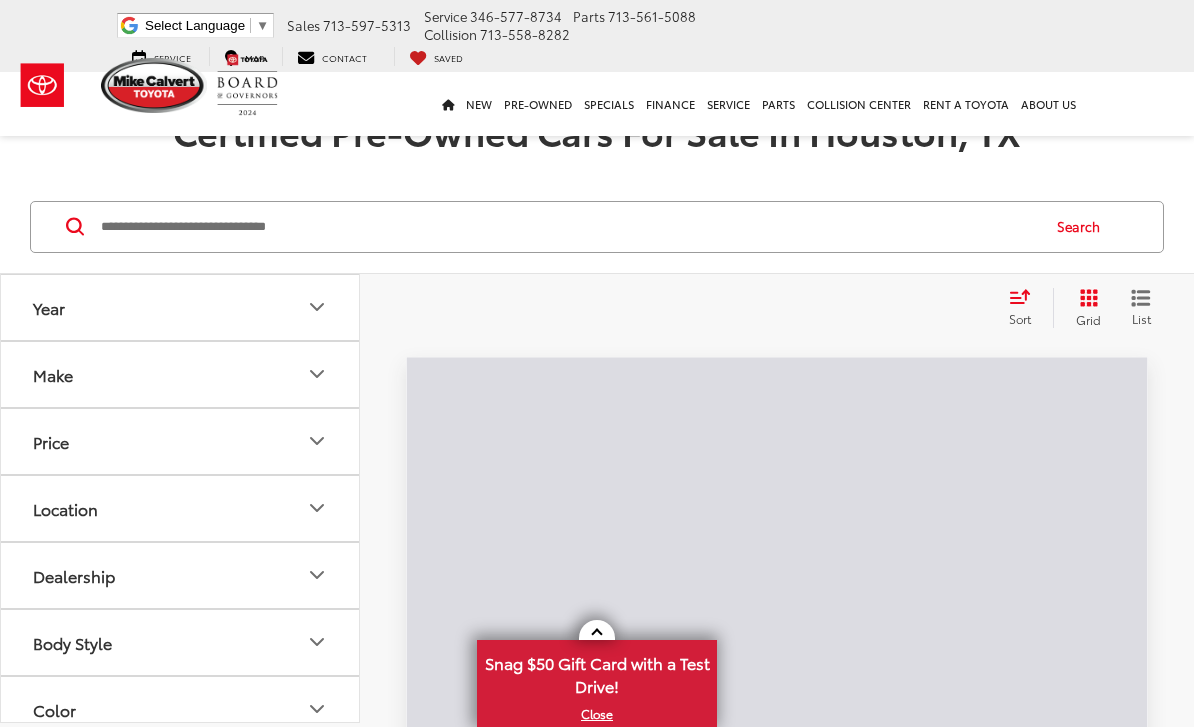 scroll, scrollTop: 9, scrollLeft: 0, axis: vertical 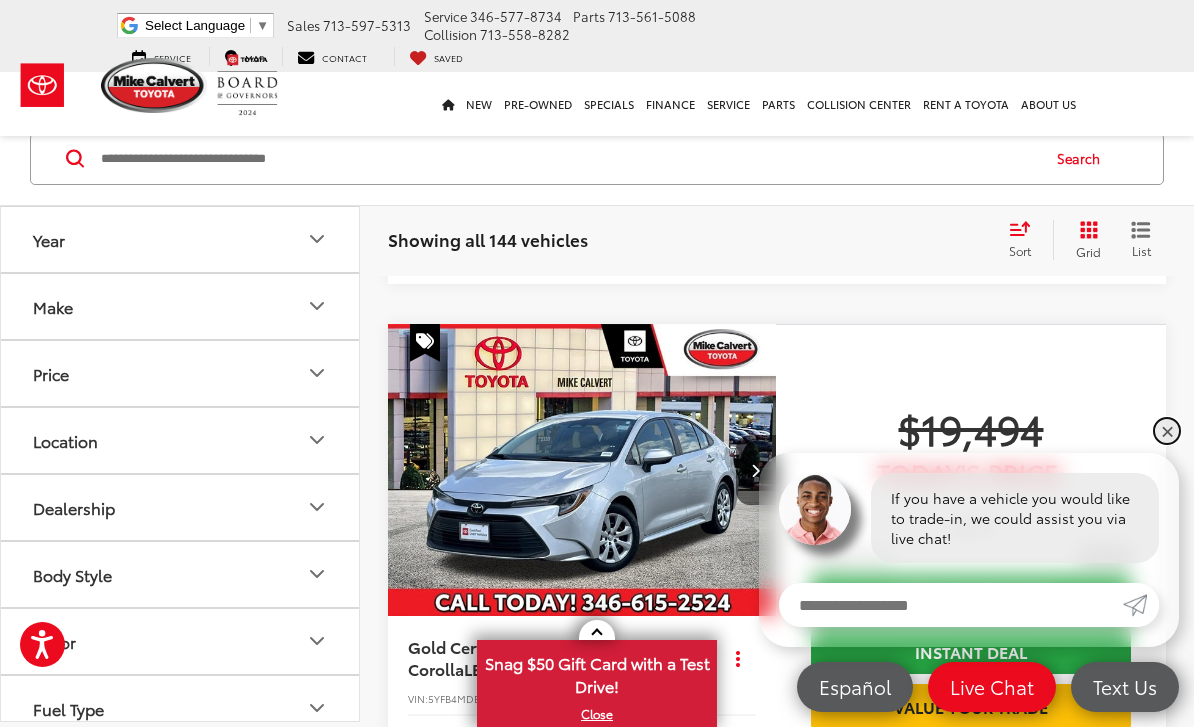 click on "✕" at bounding box center [1167, 431] 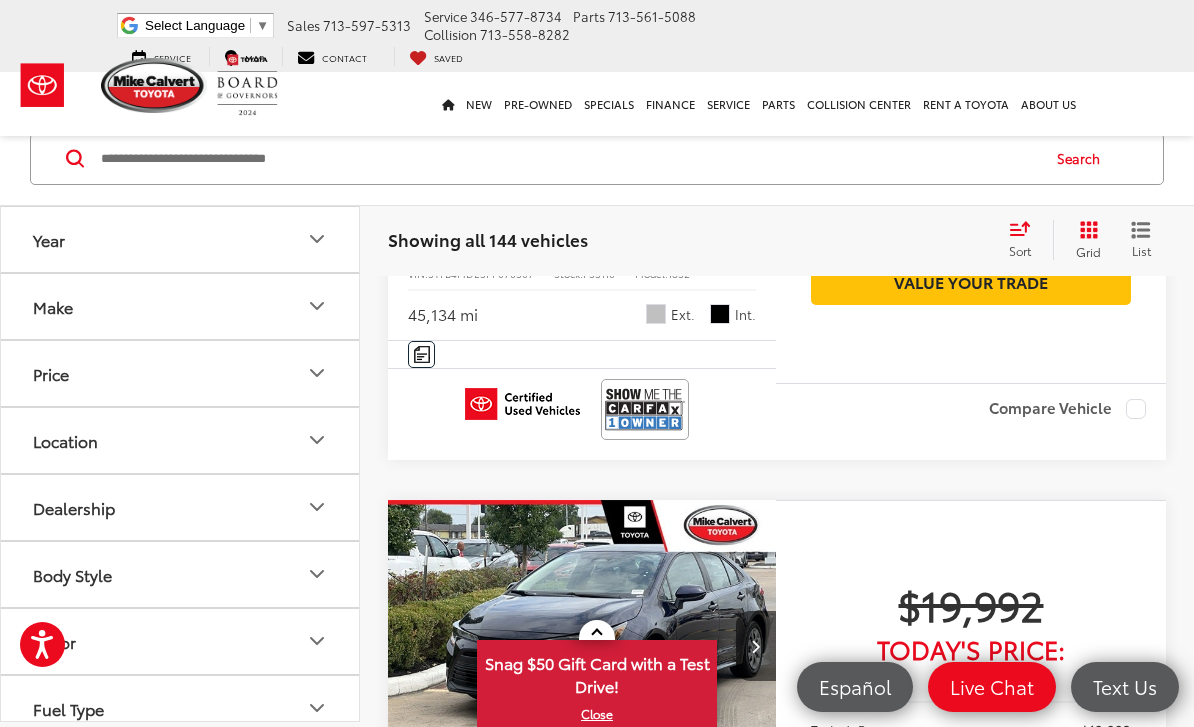 scroll, scrollTop: 1007, scrollLeft: 0, axis: vertical 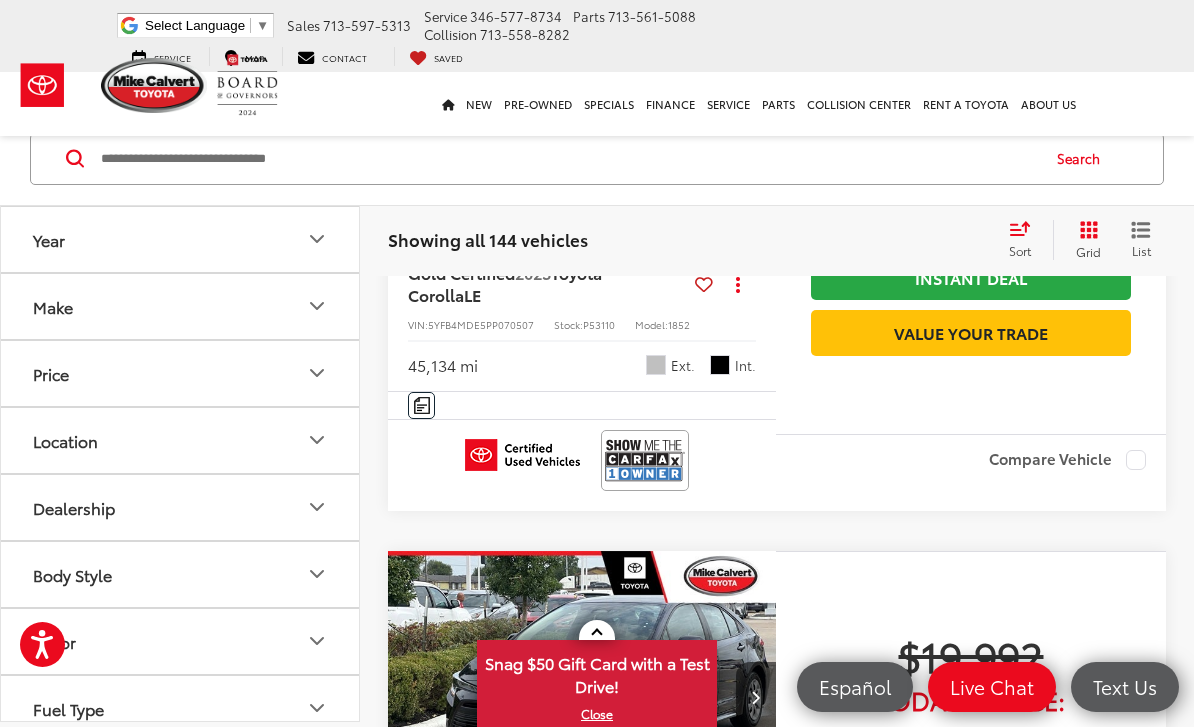 click on "Make" at bounding box center [181, 306] 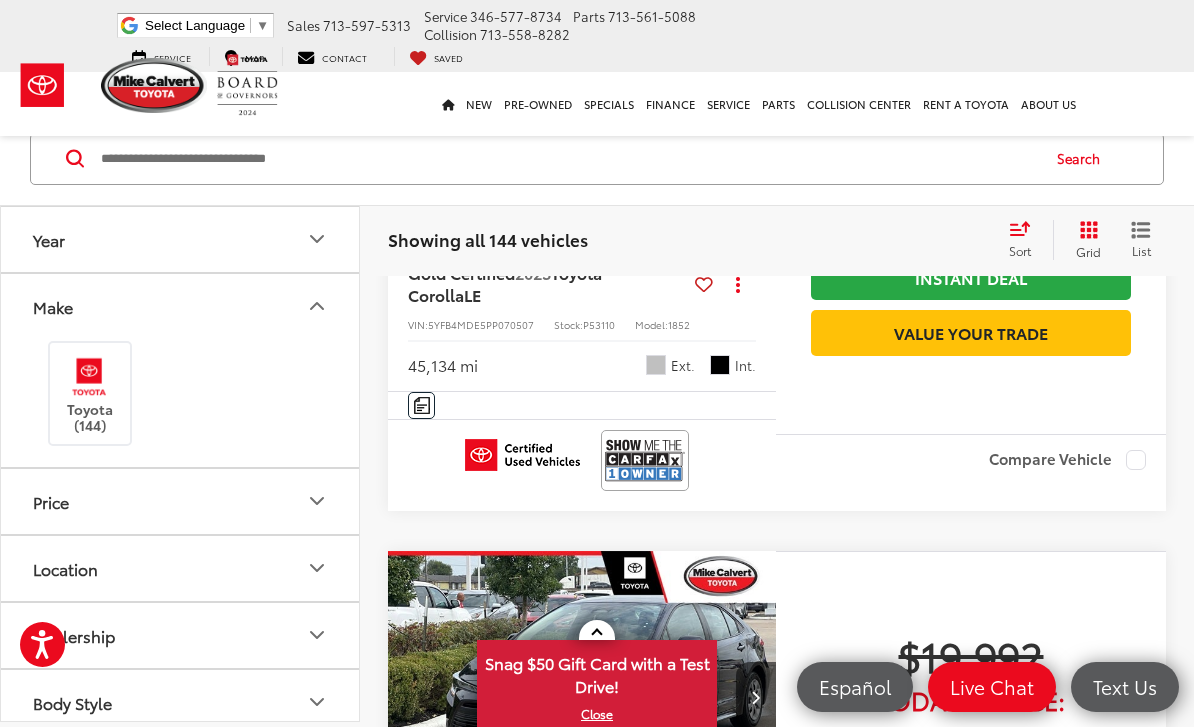 click 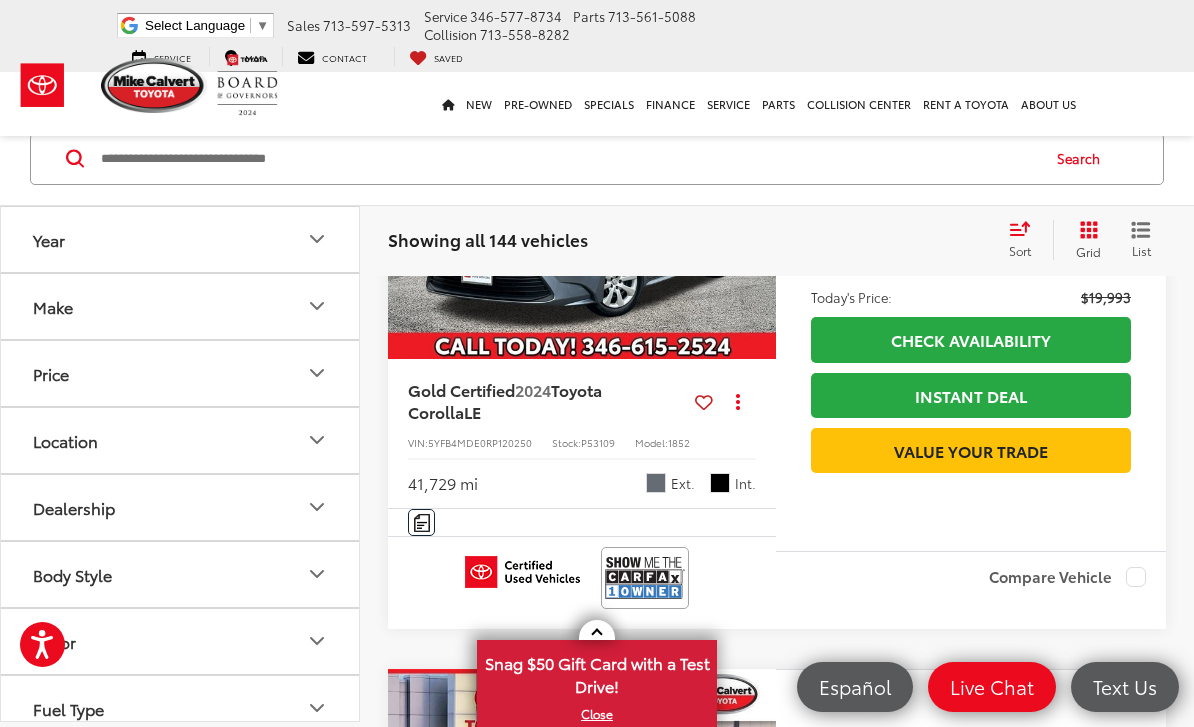 scroll, scrollTop: 2078, scrollLeft: 0, axis: vertical 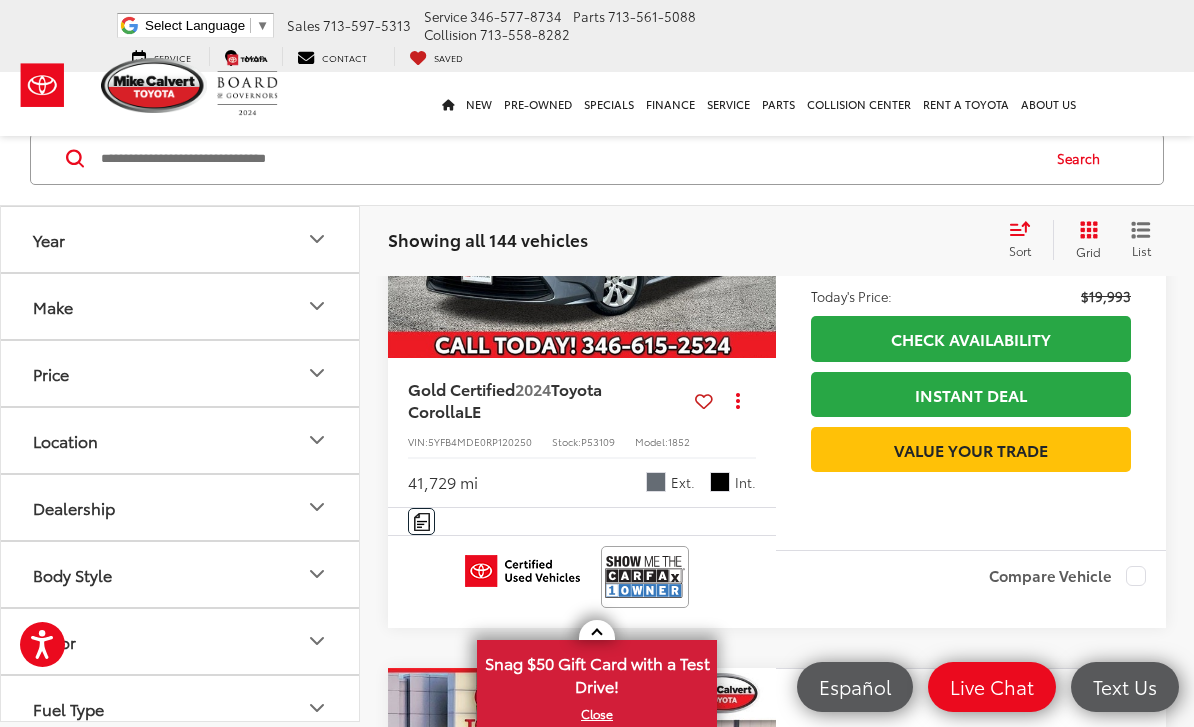 click 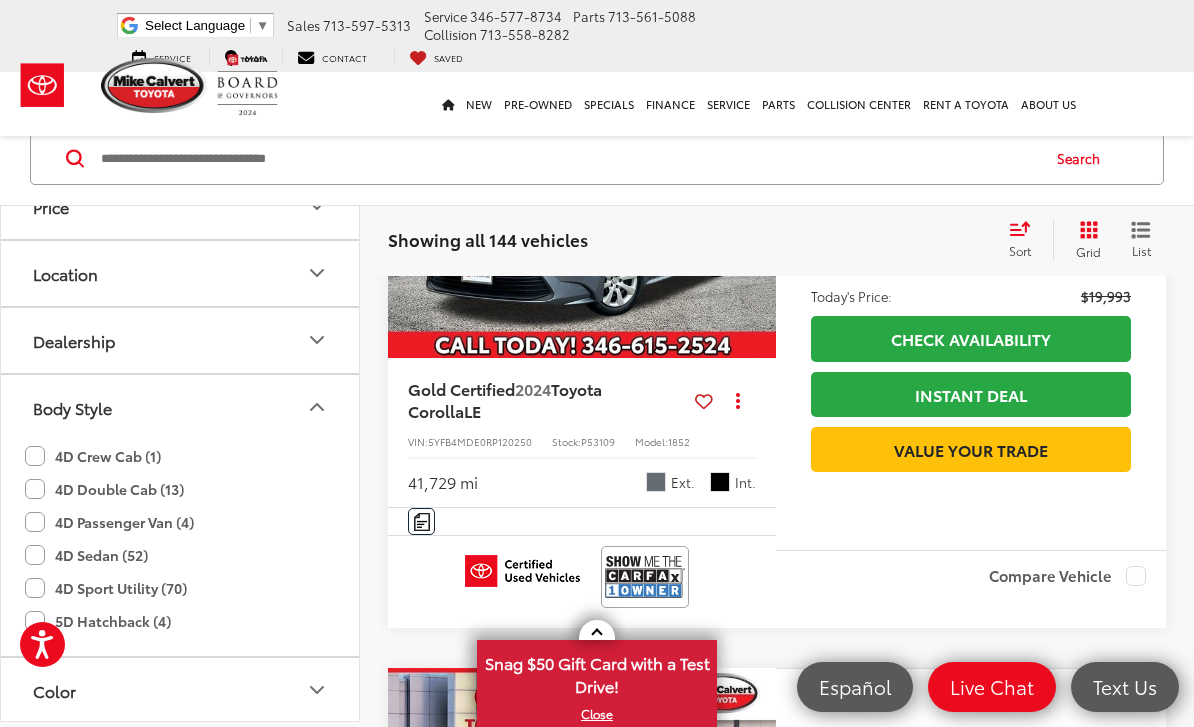 scroll, scrollTop: 255, scrollLeft: 0, axis: vertical 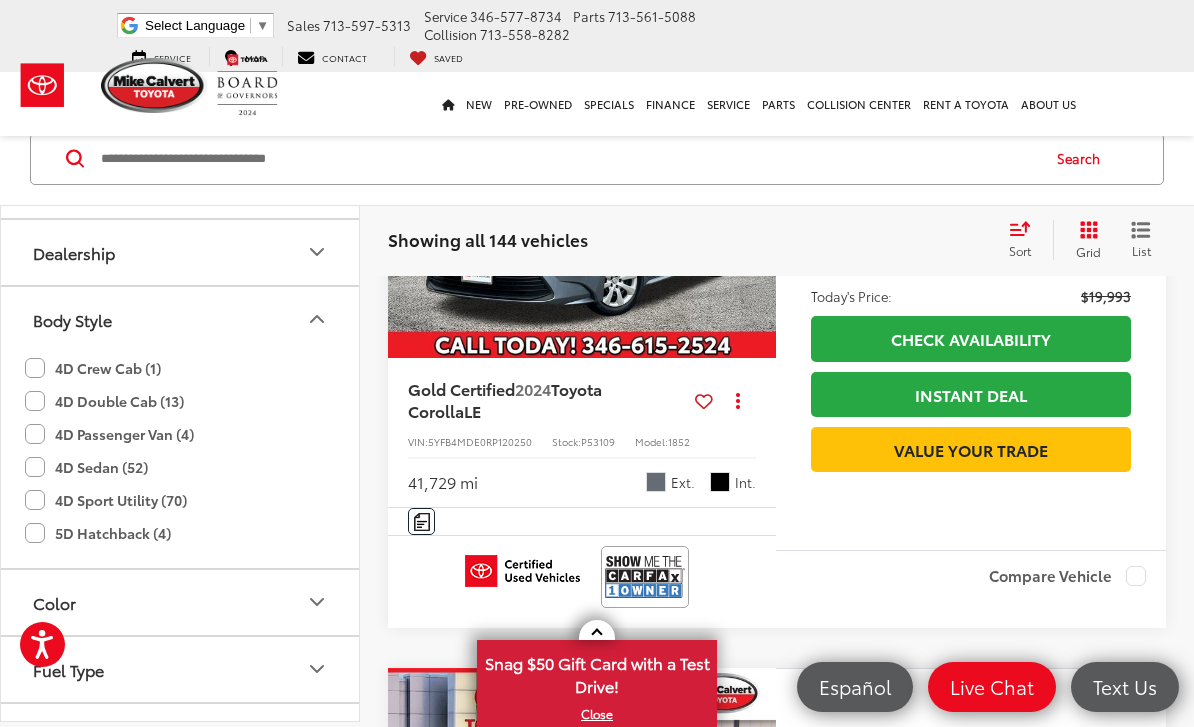 click on "4D Crew Cab (1)" 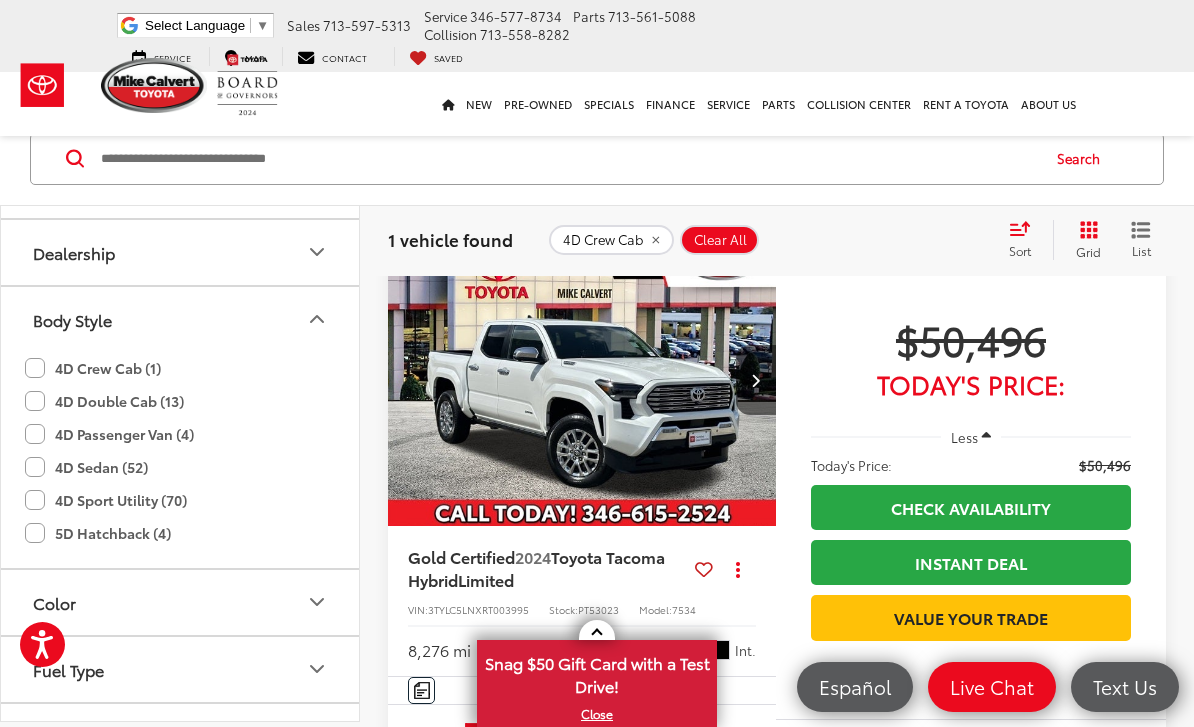 scroll, scrollTop: 122, scrollLeft: 0, axis: vertical 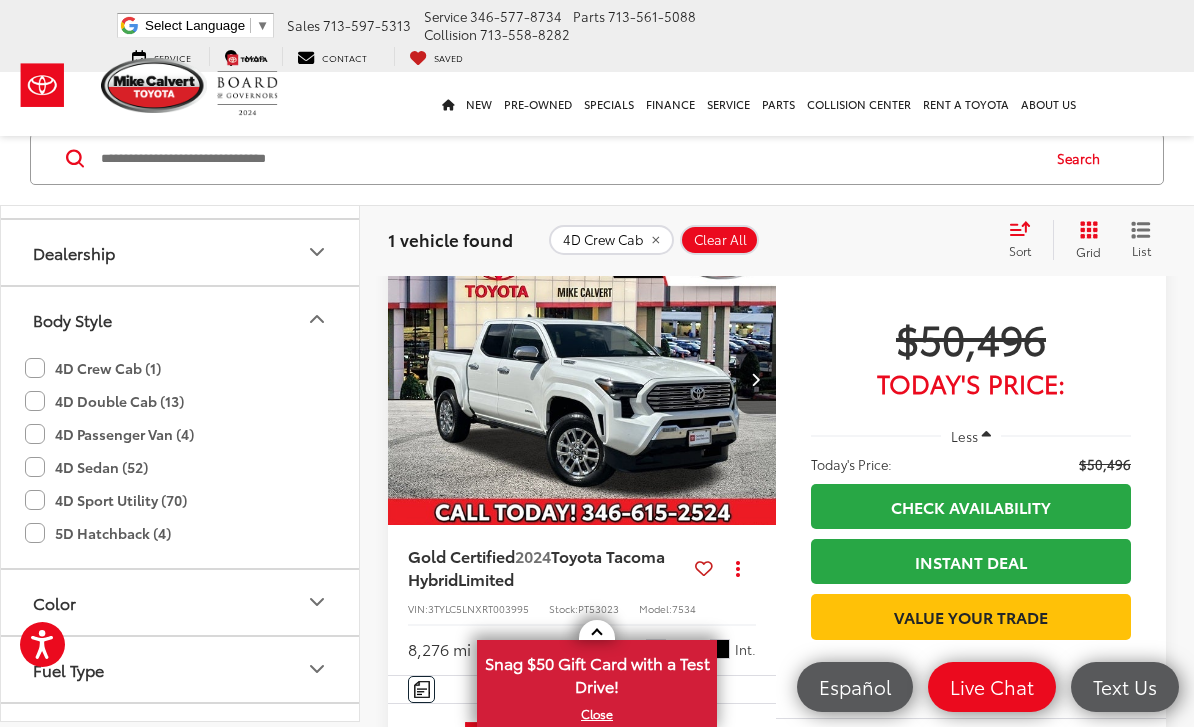 click at bounding box center [582, 380] 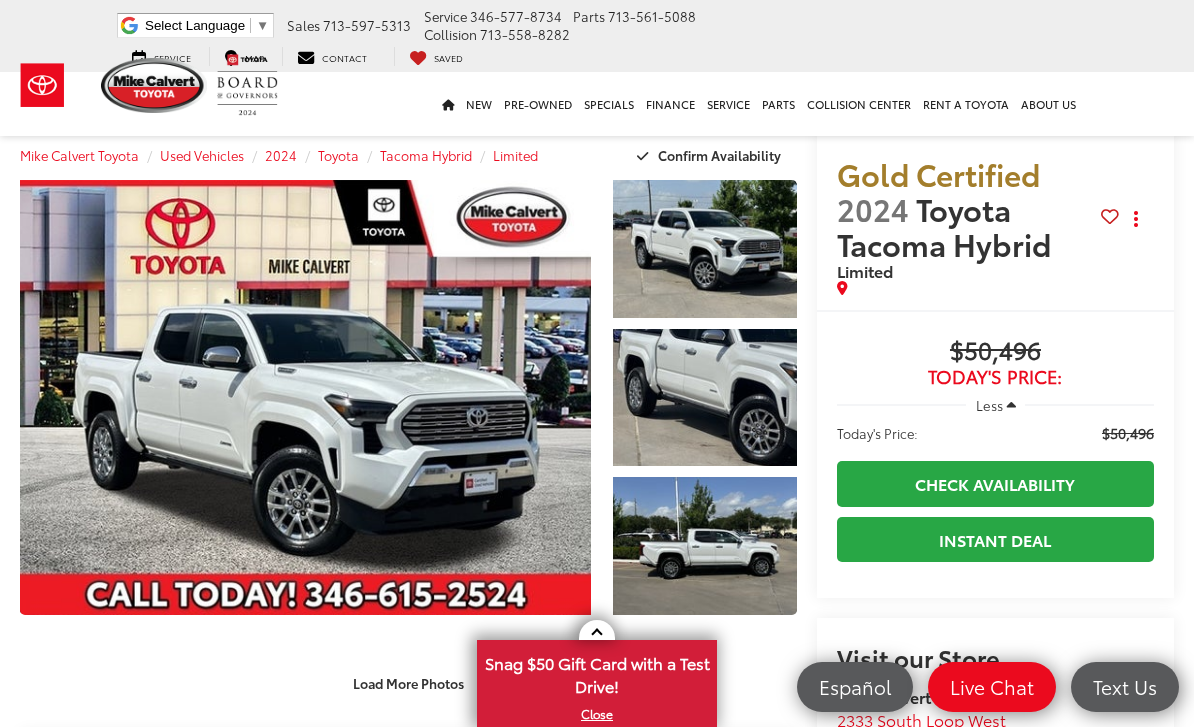 scroll, scrollTop: 62, scrollLeft: 0, axis: vertical 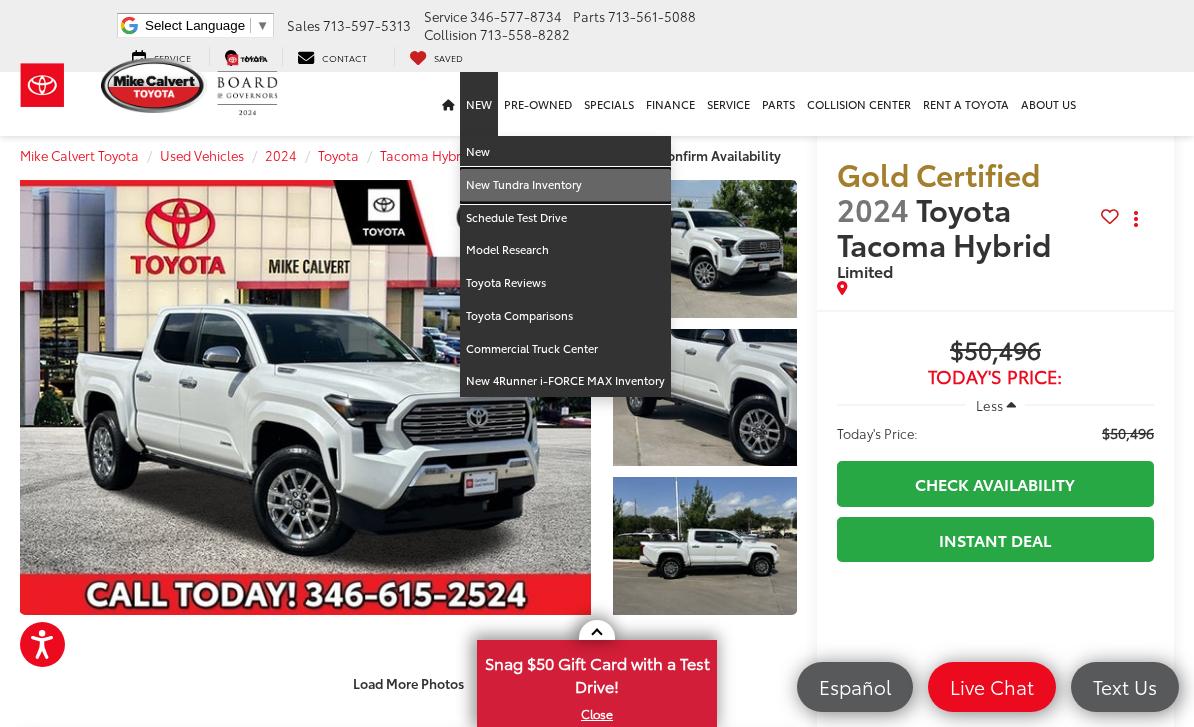 click on "New Tundra Inventory" at bounding box center [565, 185] 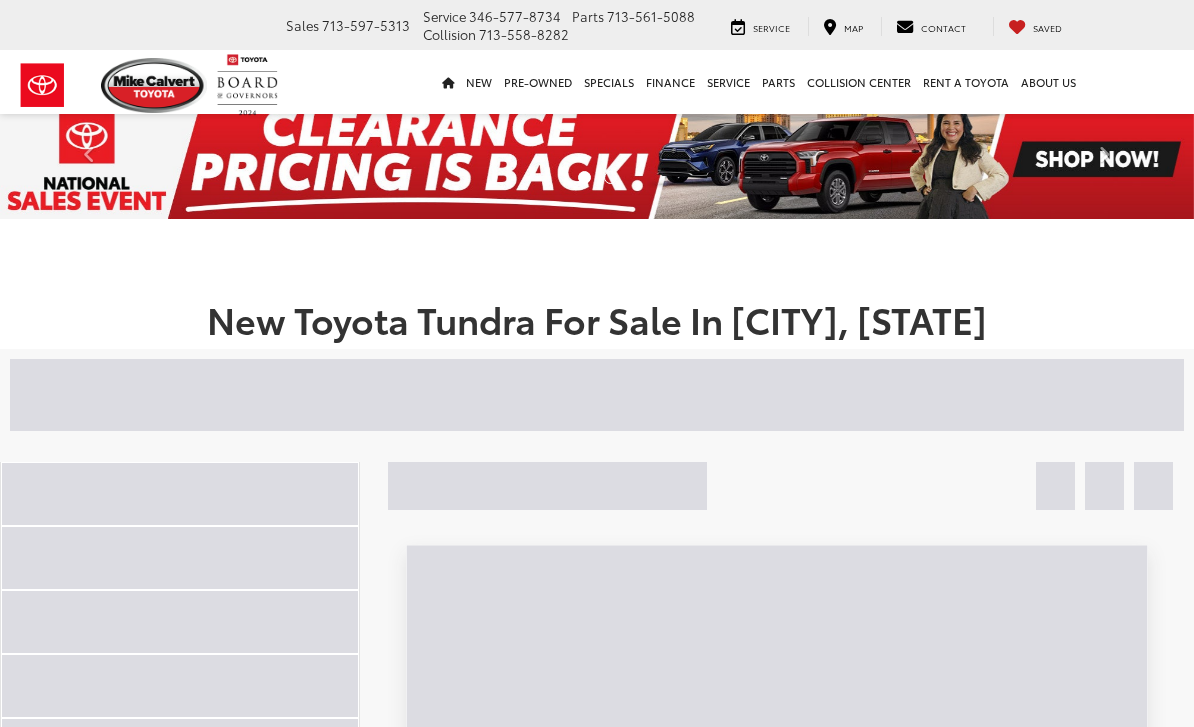 scroll, scrollTop: 0, scrollLeft: 0, axis: both 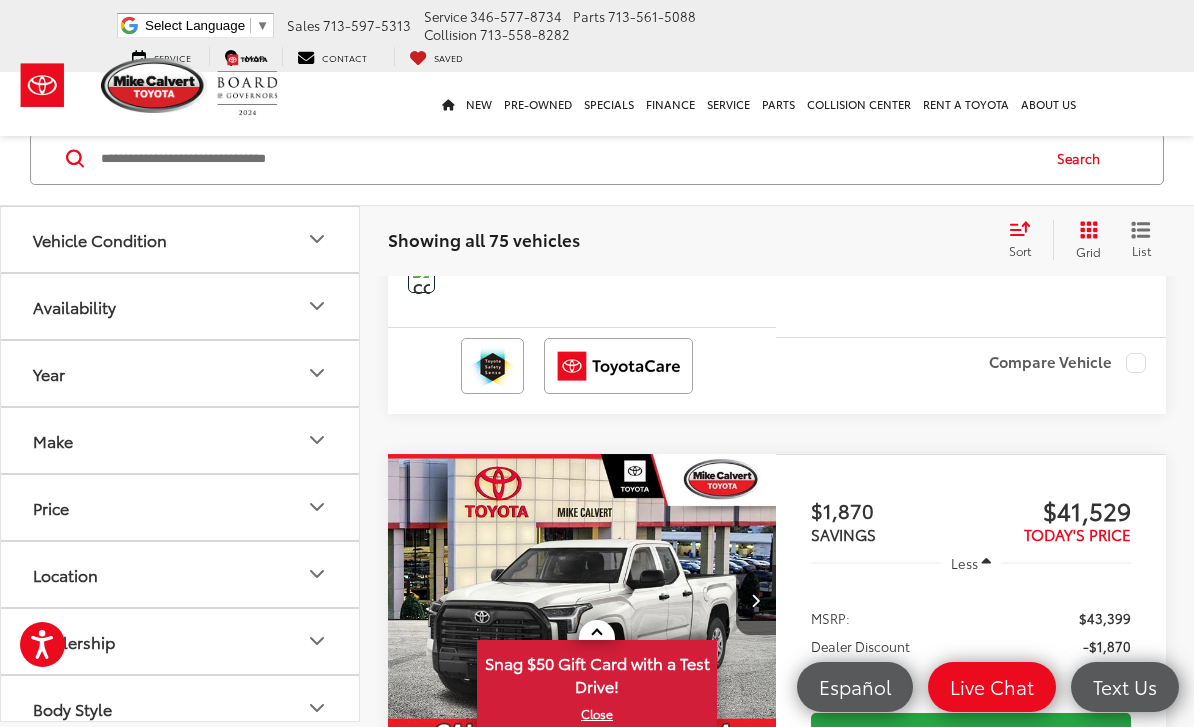 click 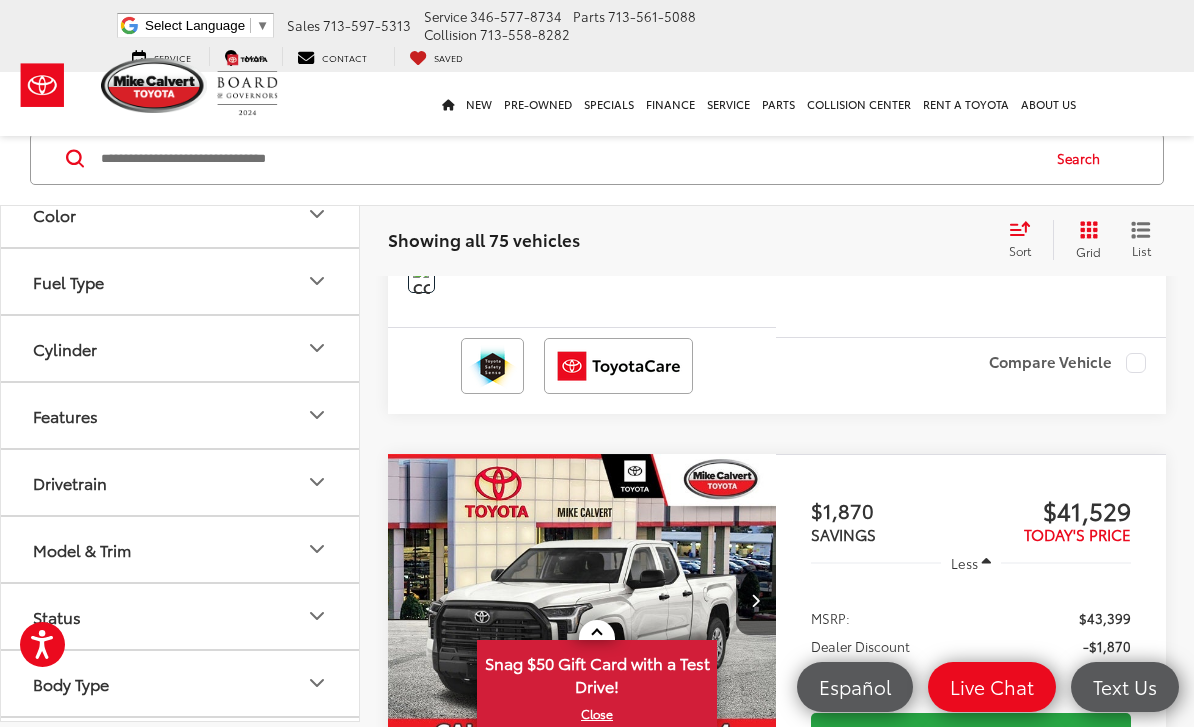scroll, scrollTop: 710, scrollLeft: 0, axis: vertical 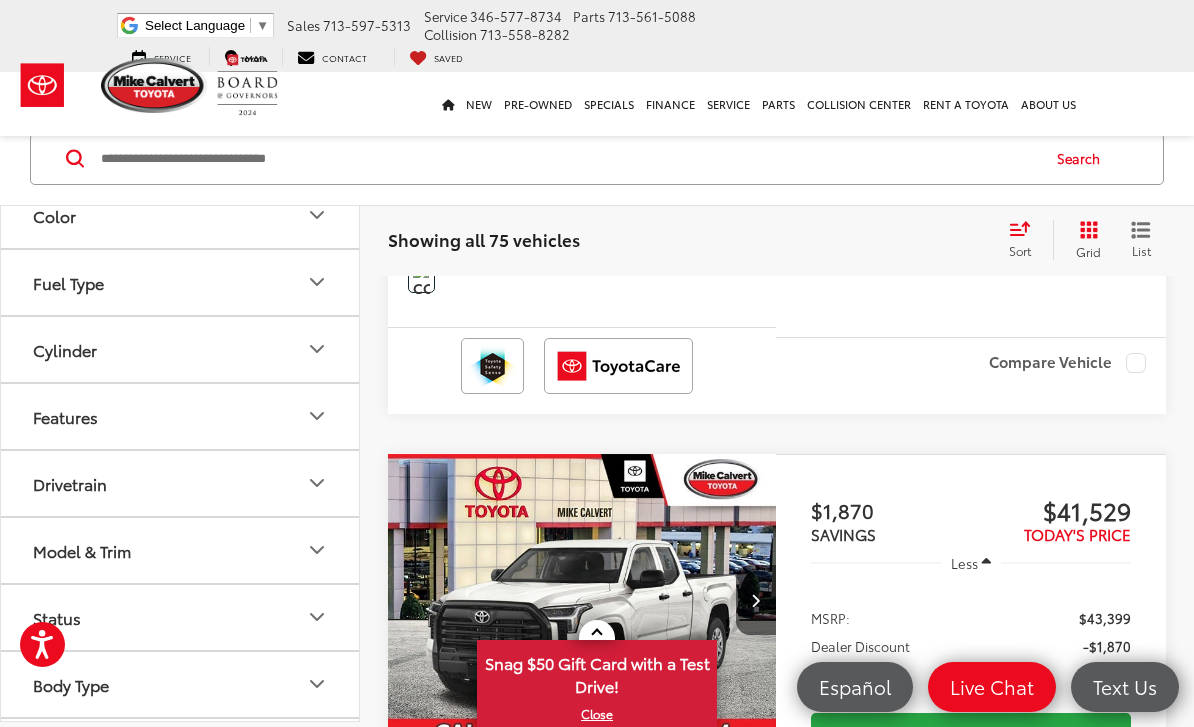 click 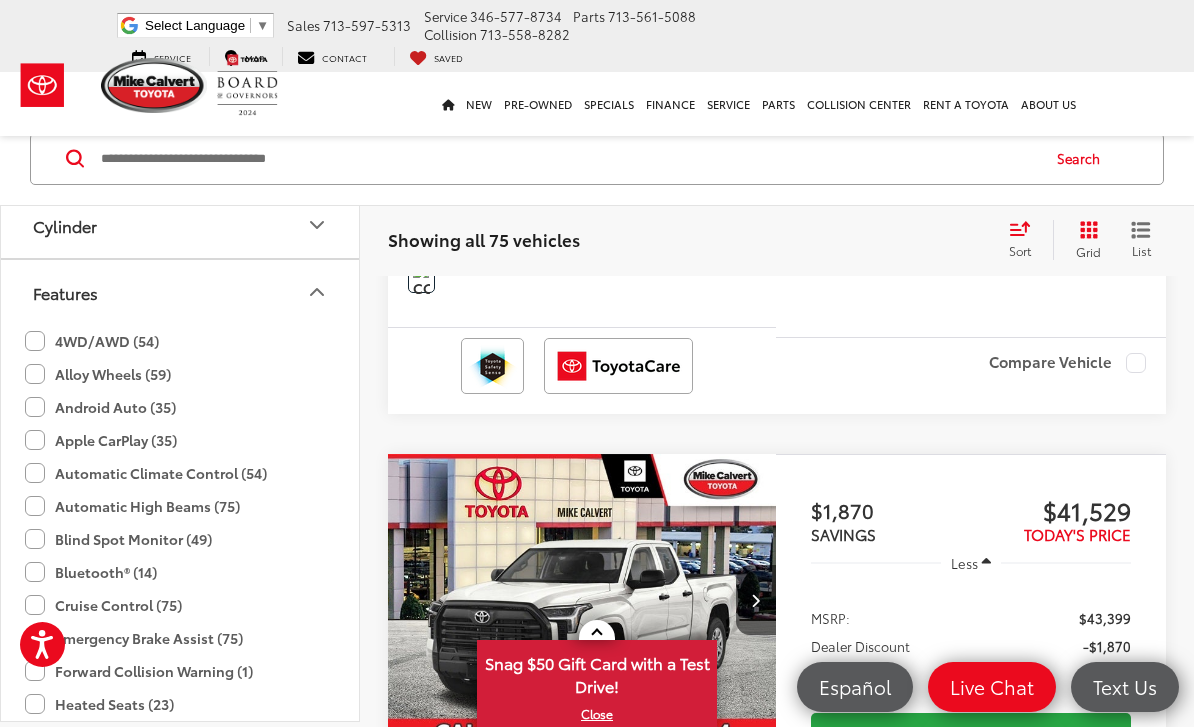 scroll, scrollTop: 848, scrollLeft: 0, axis: vertical 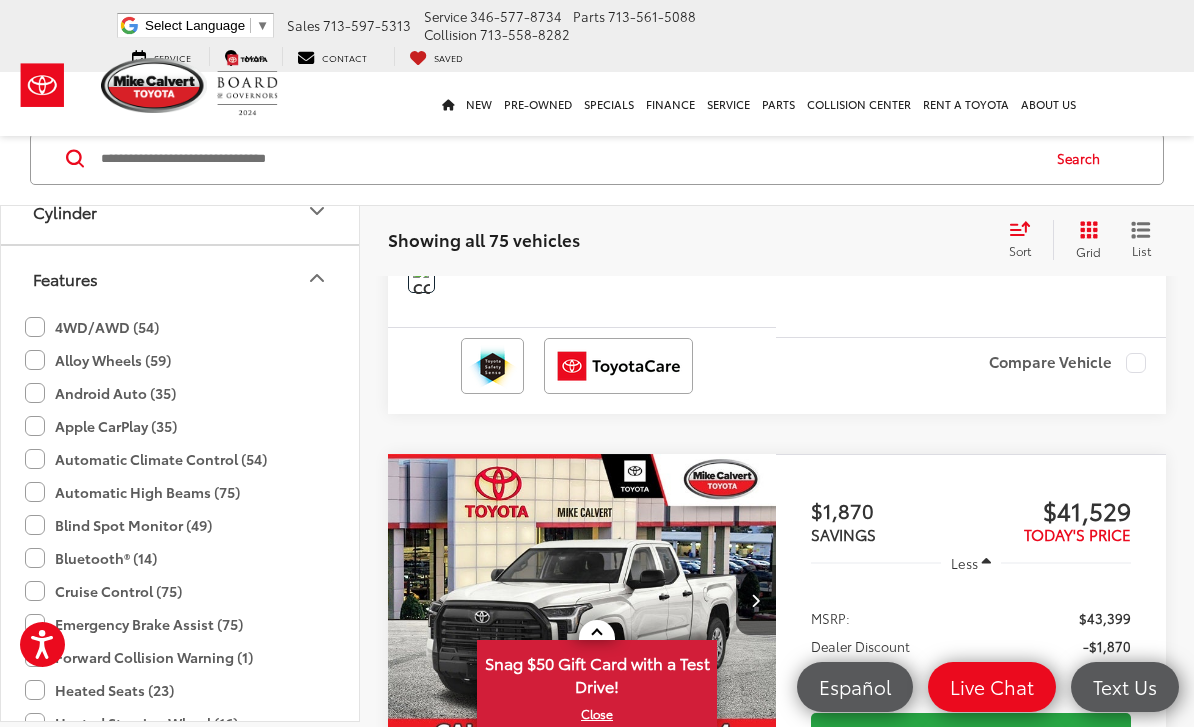 click on "Apple CarPlay (35)" 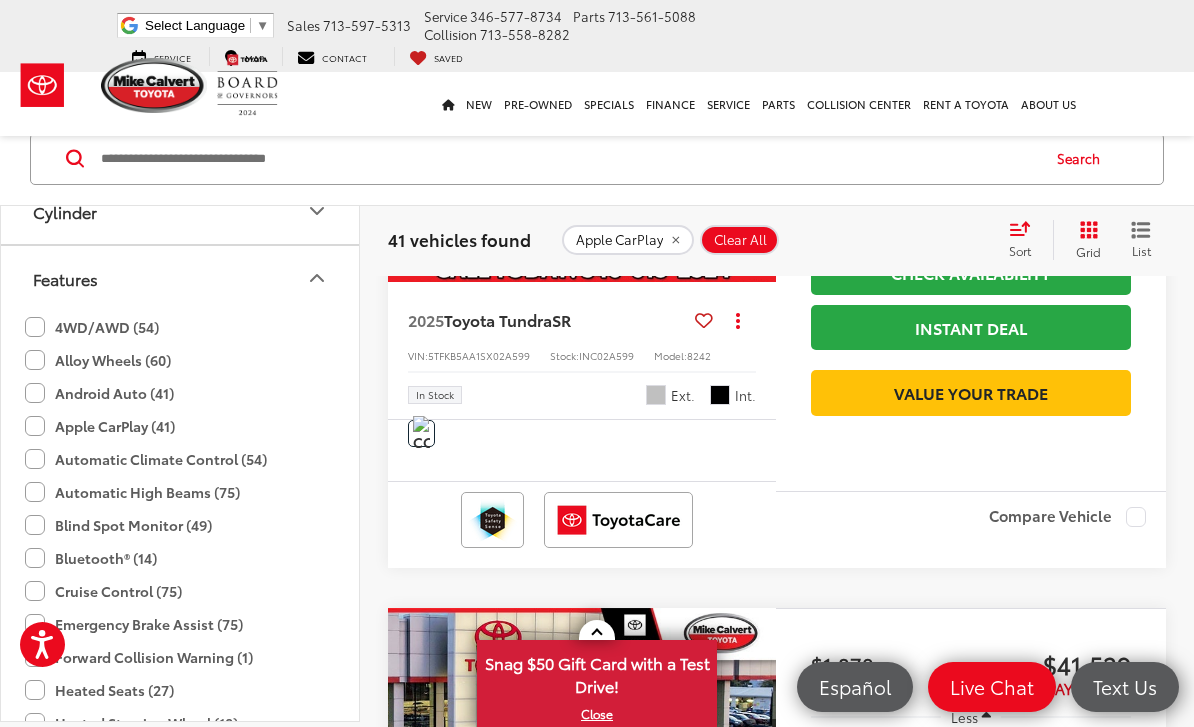 scroll, scrollTop: 520, scrollLeft: 0, axis: vertical 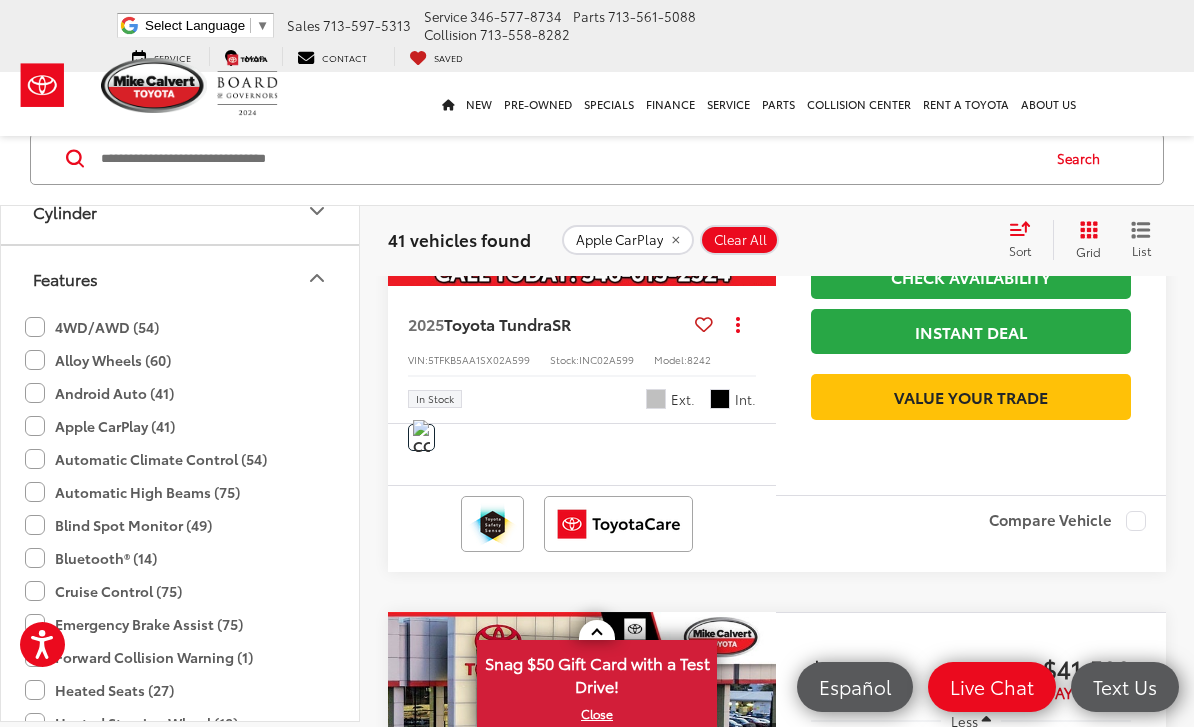 click on "Heated Seats (27)" 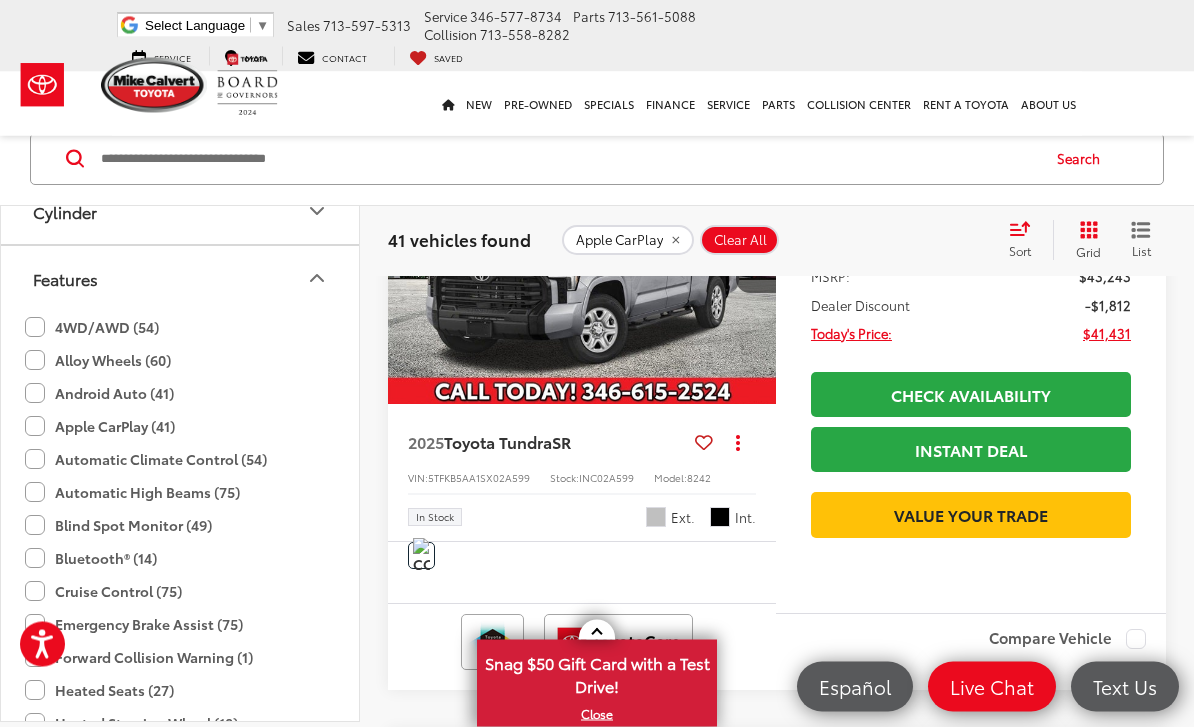 scroll, scrollTop: 234, scrollLeft: 0, axis: vertical 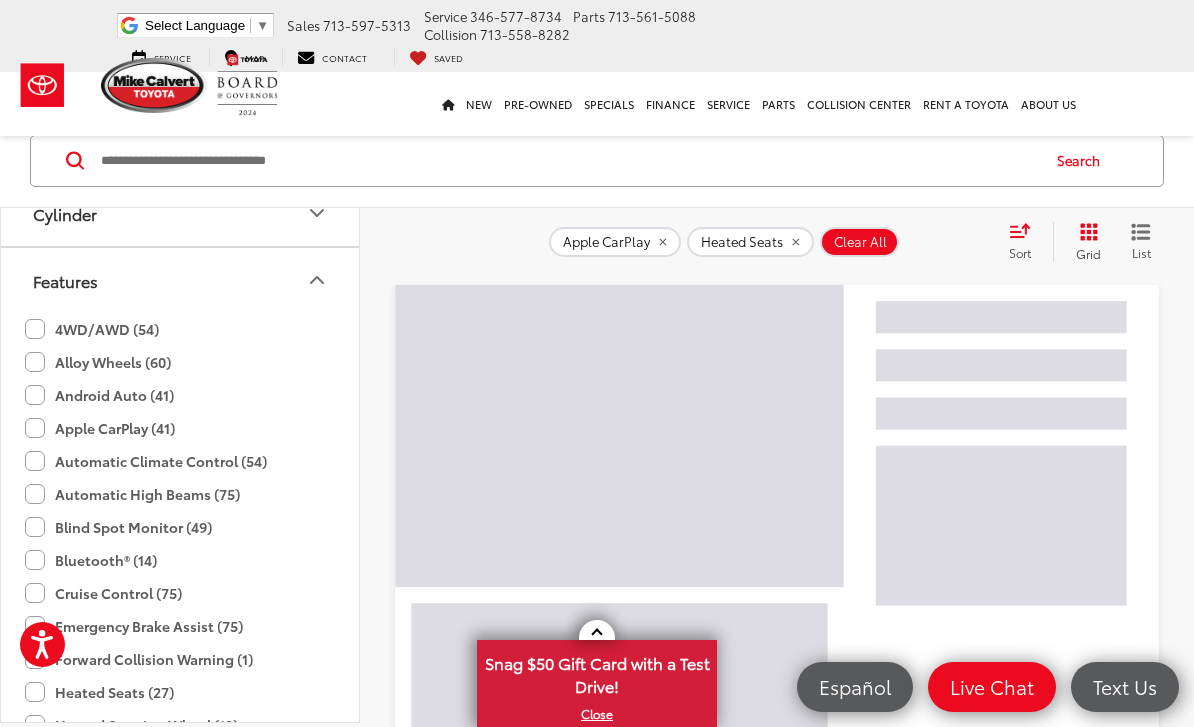 click on "Heated Seats (27)" 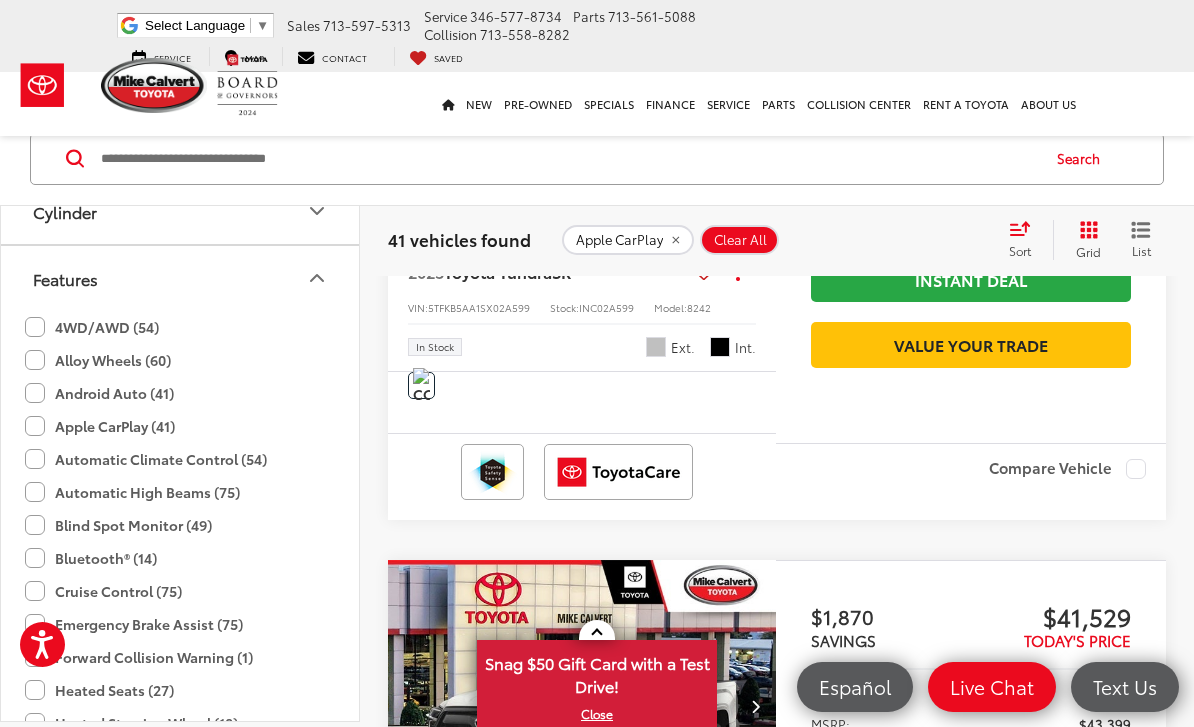 scroll, scrollTop: 570, scrollLeft: 0, axis: vertical 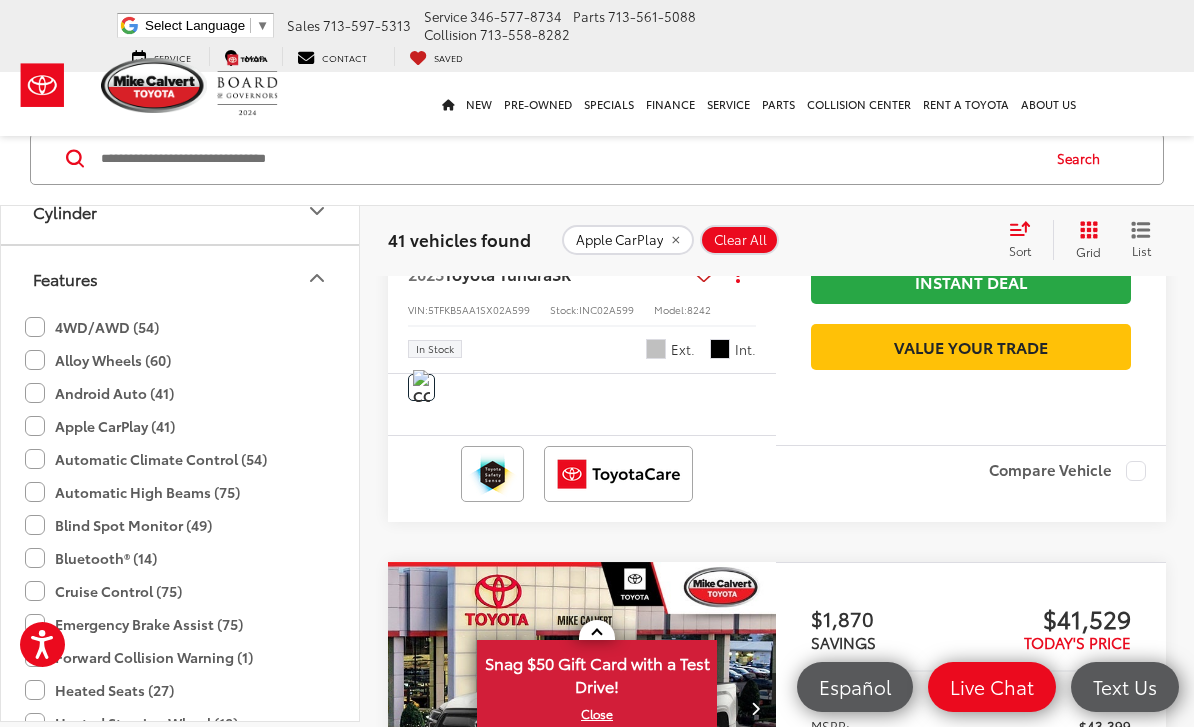 click 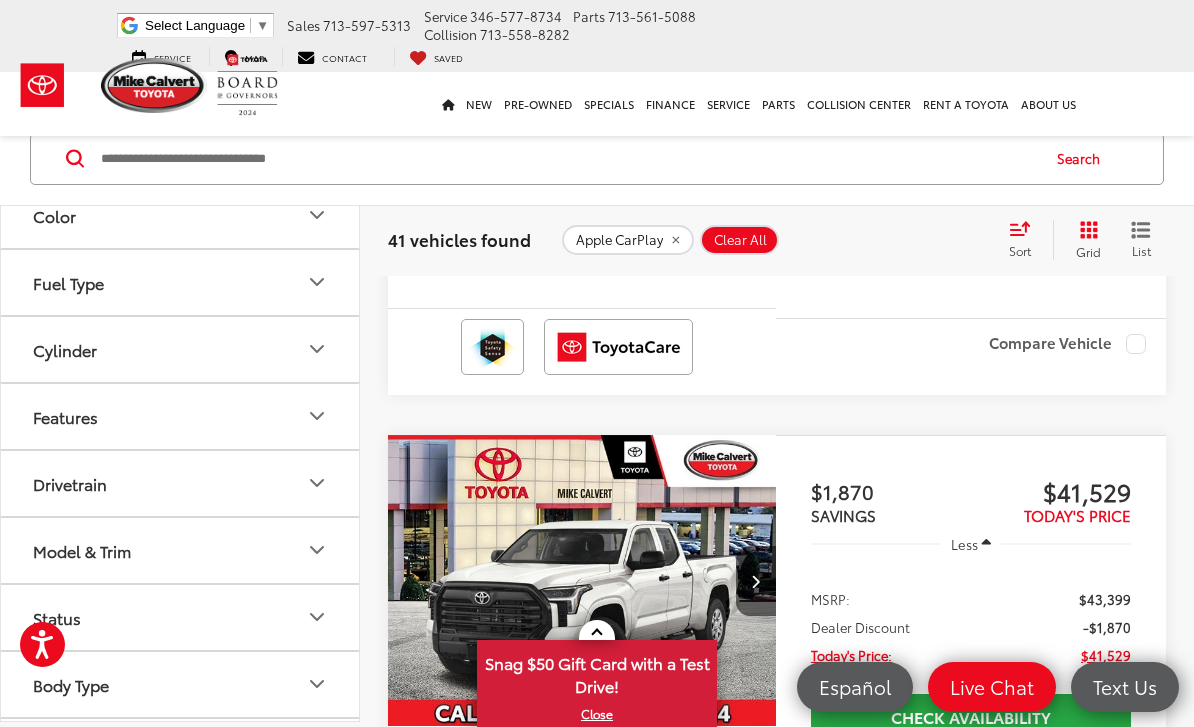scroll, scrollTop: 695, scrollLeft: 0, axis: vertical 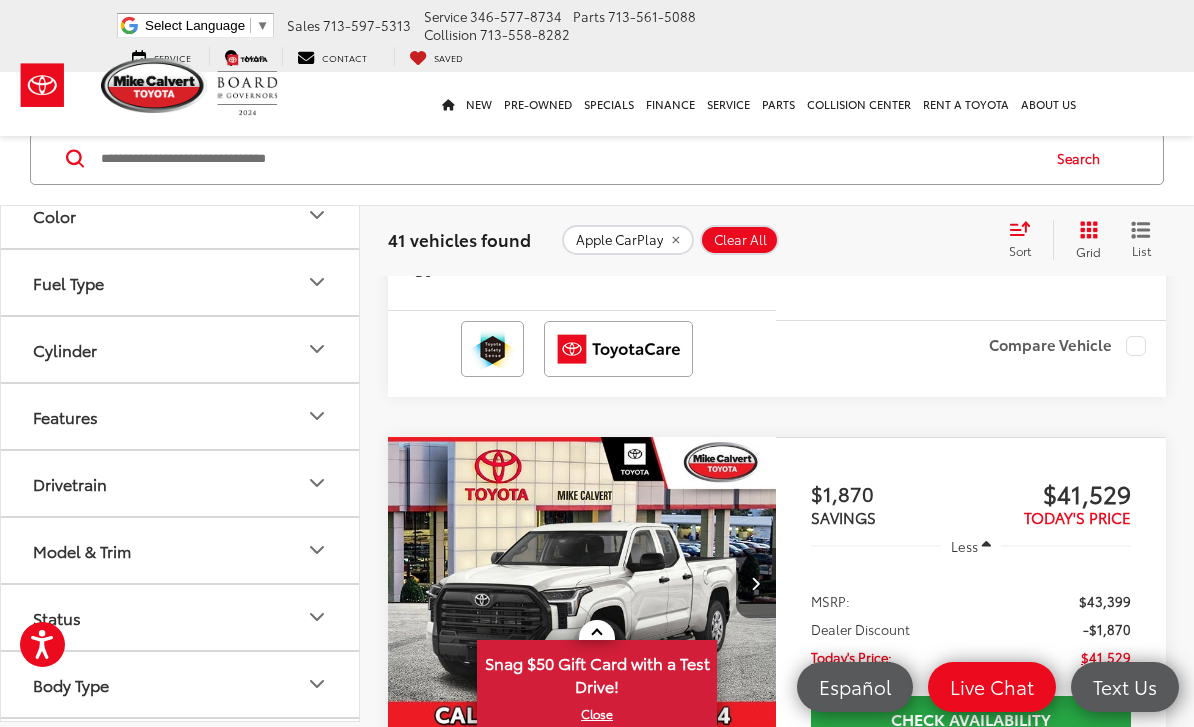 click 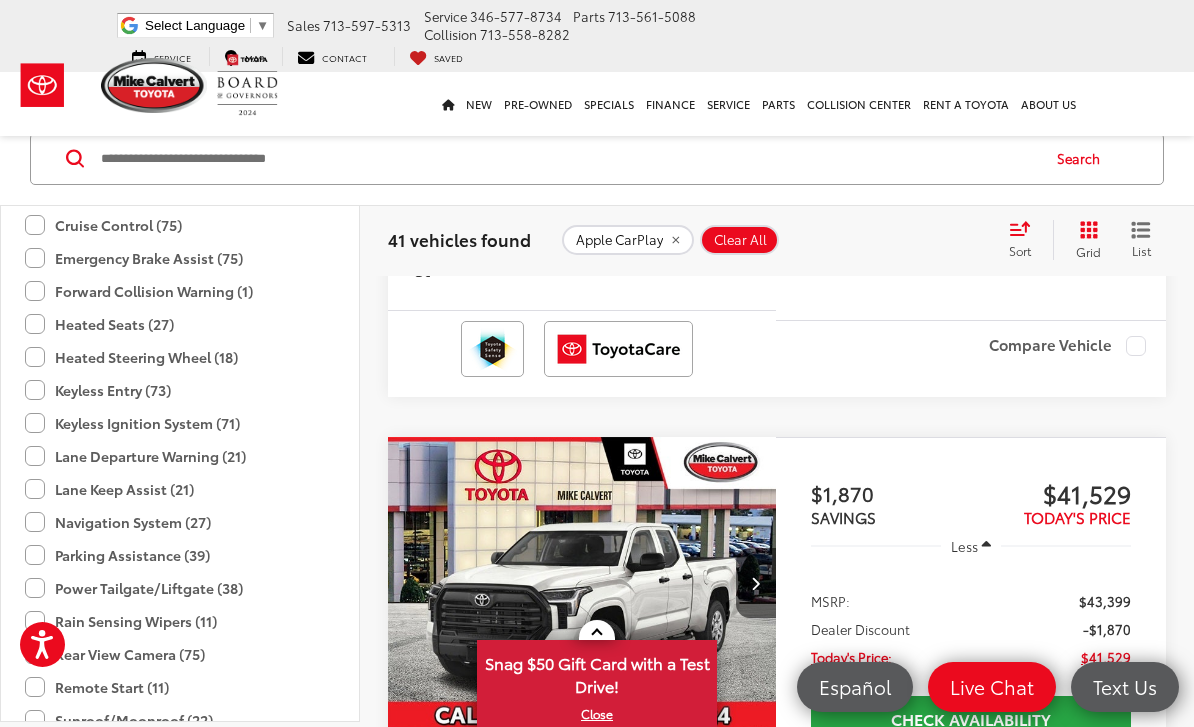 scroll, scrollTop: 1213, scrollLeft: 0, axis: vertical 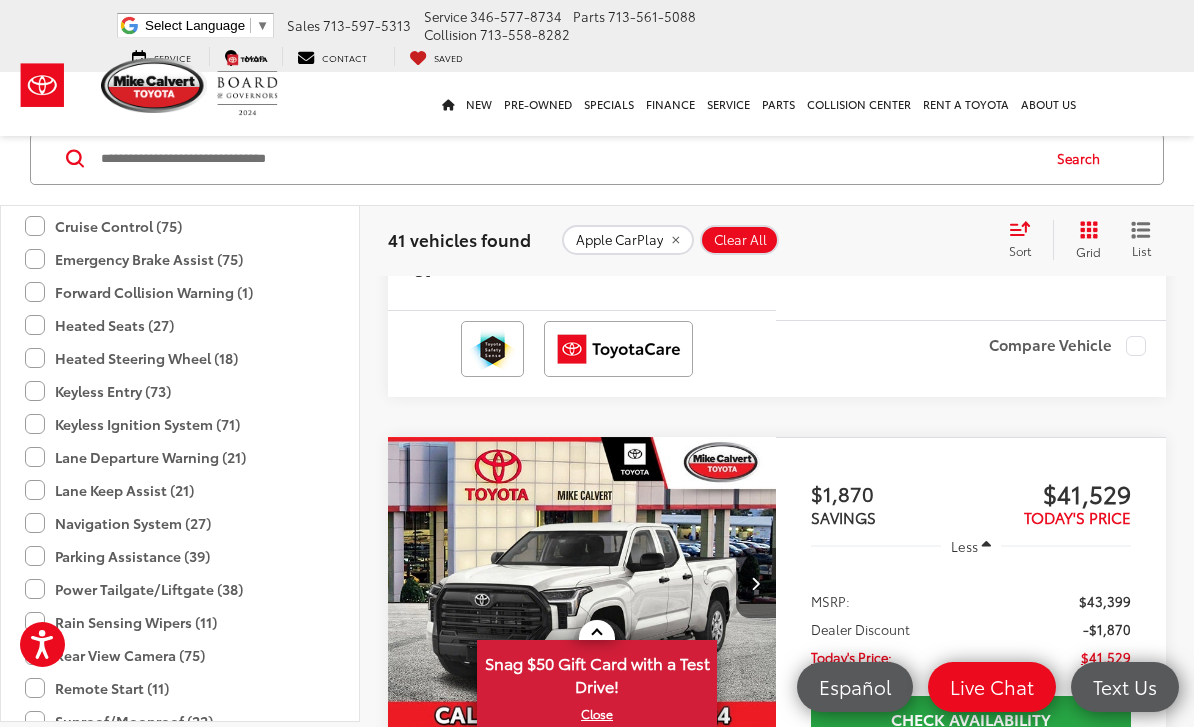click on "Heated Steering Wheel (18)" 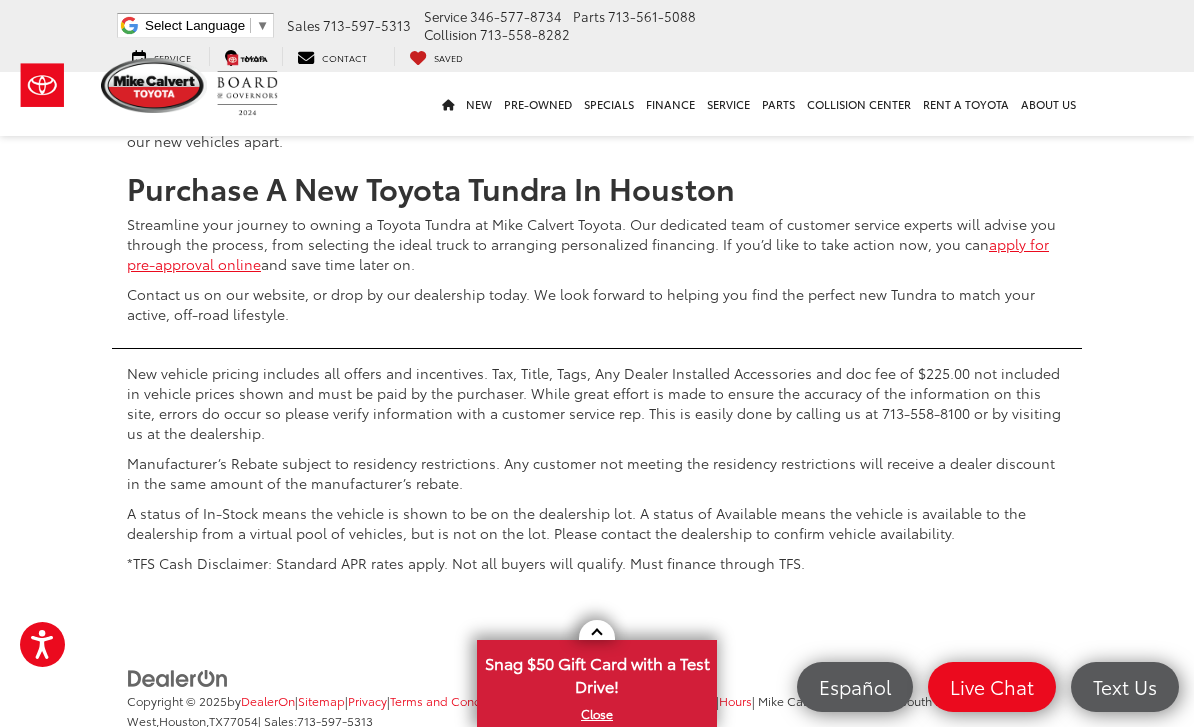 scroll, scrollTop: 9160, scrollLeft: 0, axis: vertical 